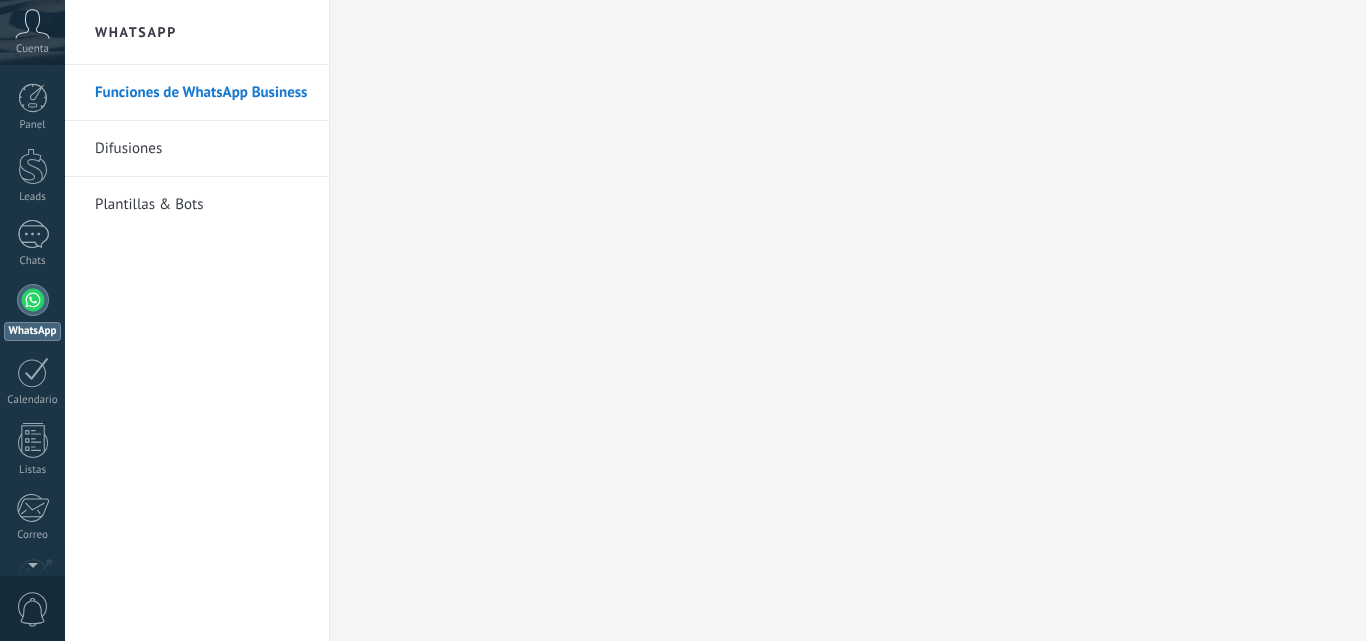 scroll, scrollTop: 0, scrollLeft: 0, axis: both 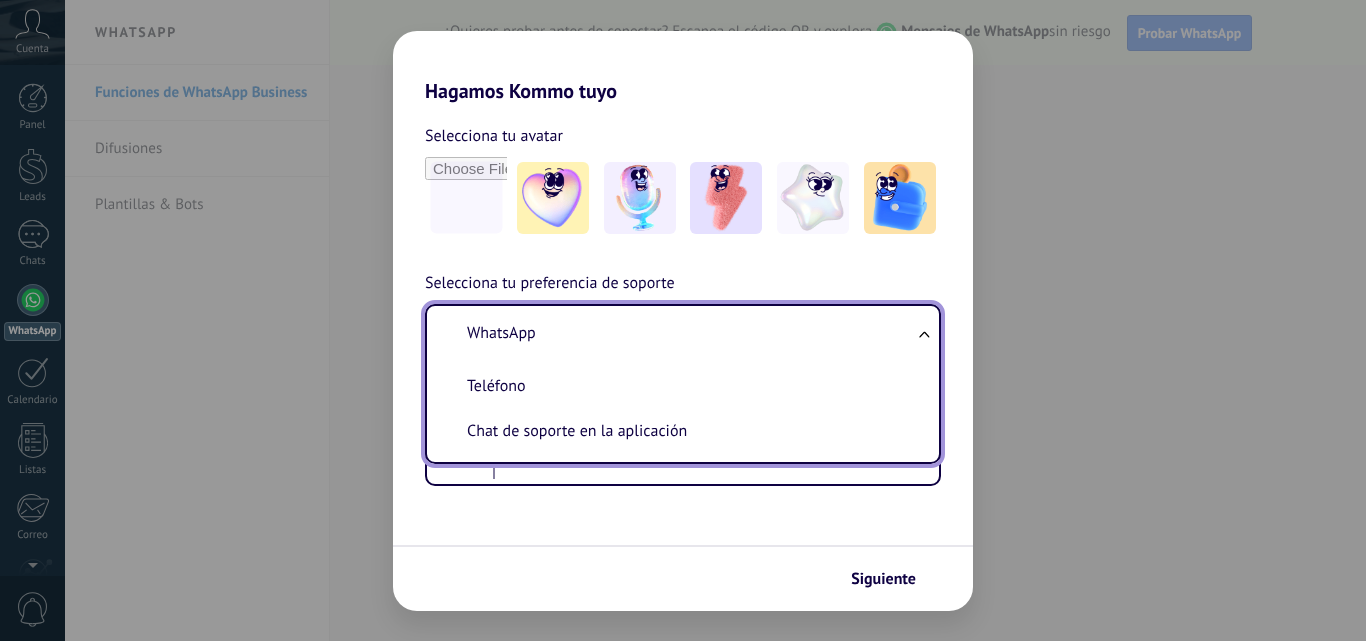 click on "WhatsApp" at bounding box center [679, 333] 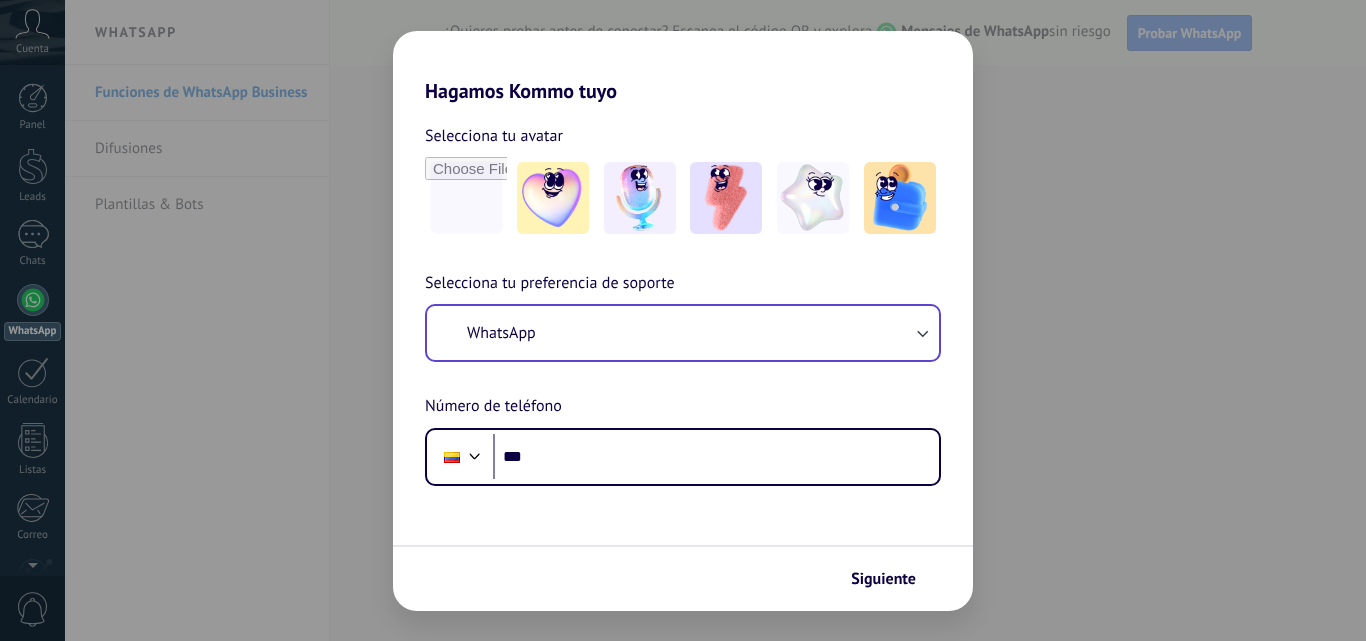click on "Selecciona tu preferencia de soporte WhatsApp Número de teléfono Phone [PHONE]" at bounding box center (683, 378) 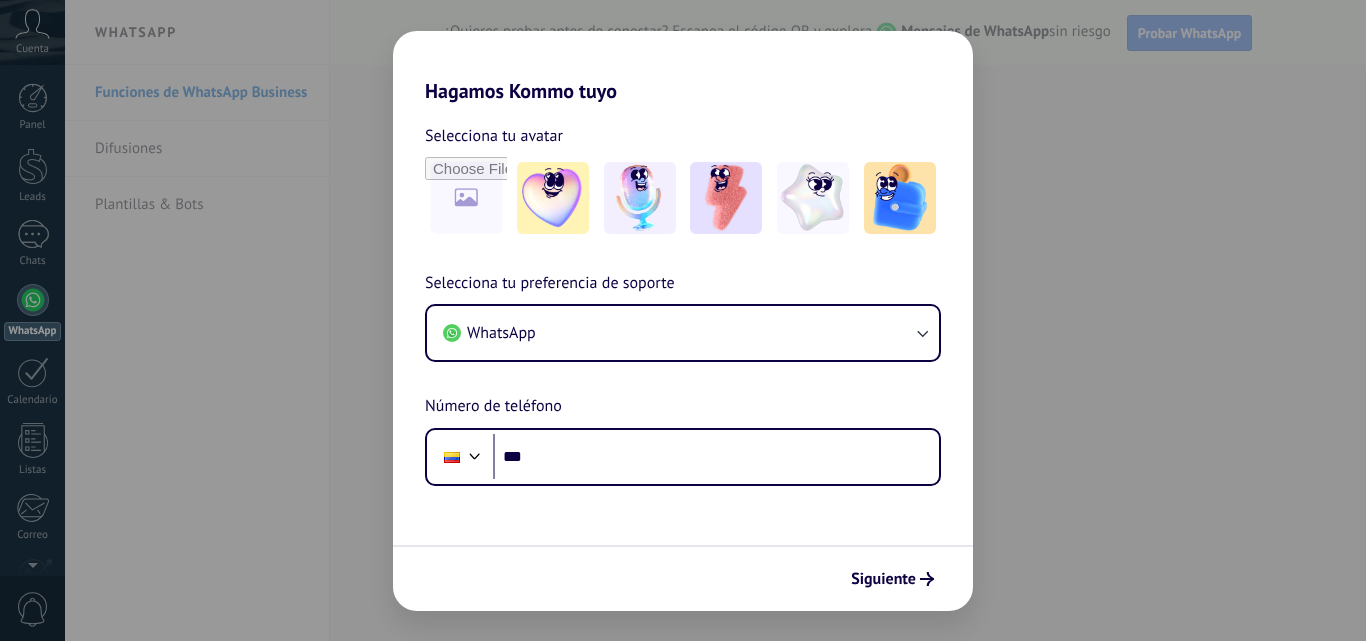 scroll, scrollTop: 0, scrollLeft: 0, axis: both 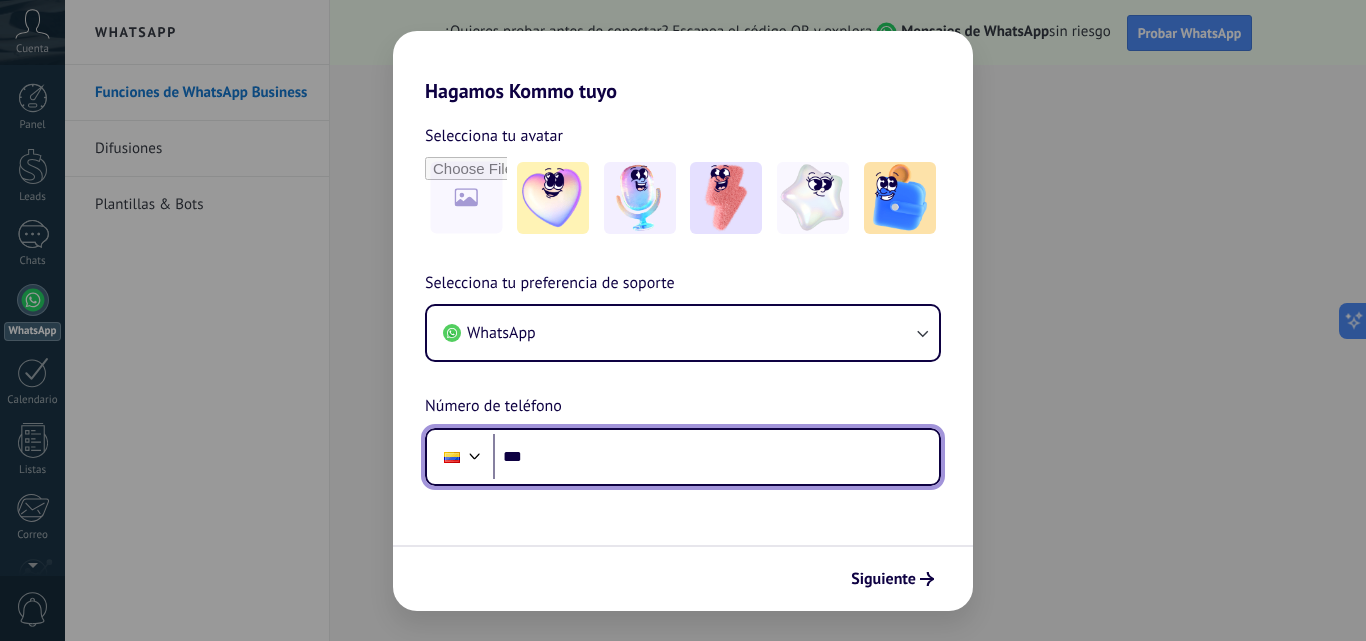 click on "***" at bounding box center [716, 457] 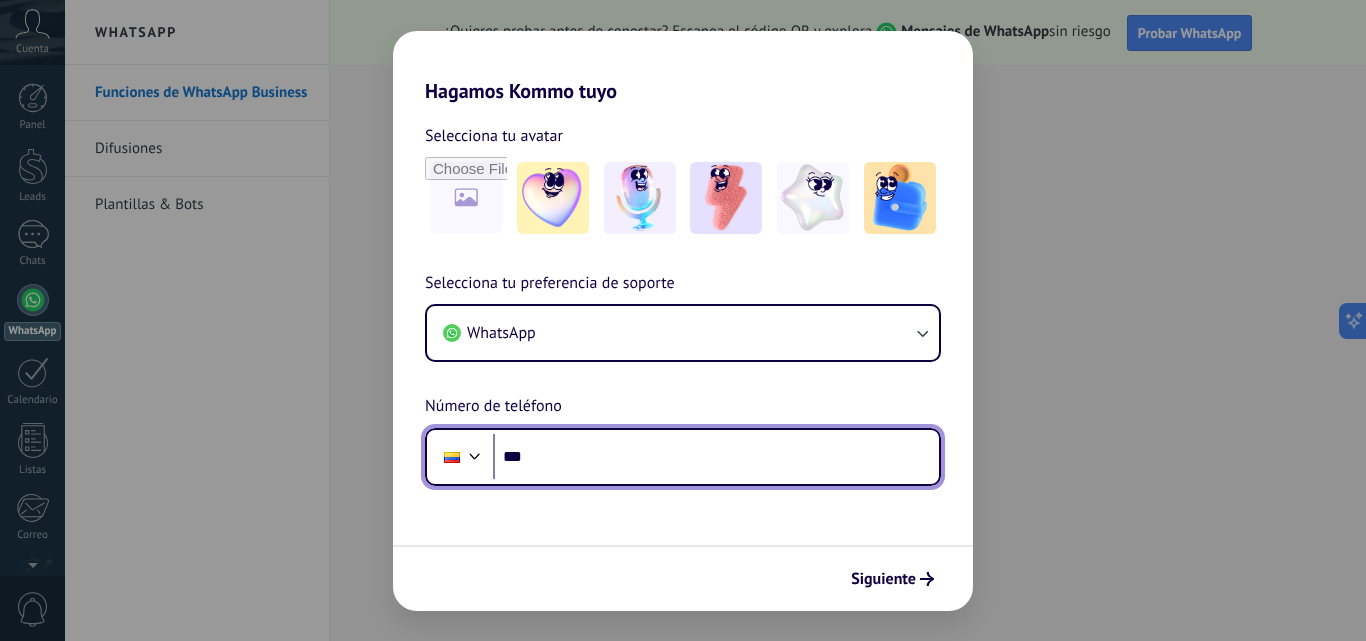 paste on "**********" 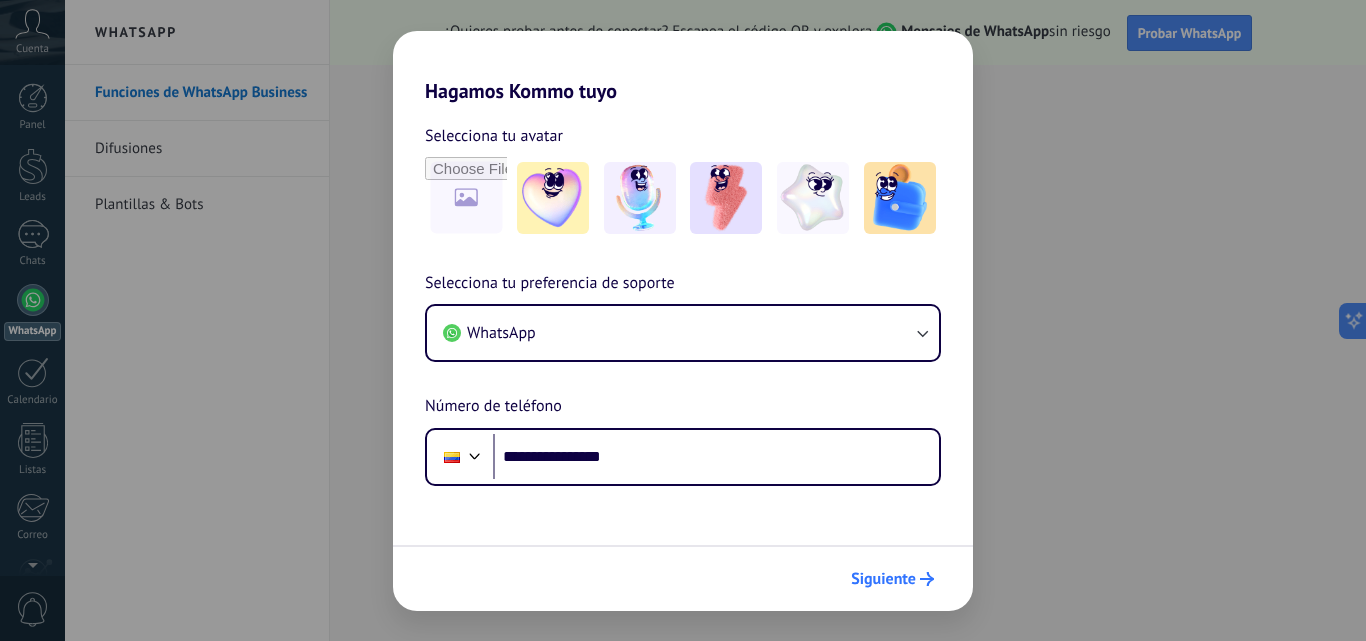 click on "Siguiente" at bounding box center [883, 579] 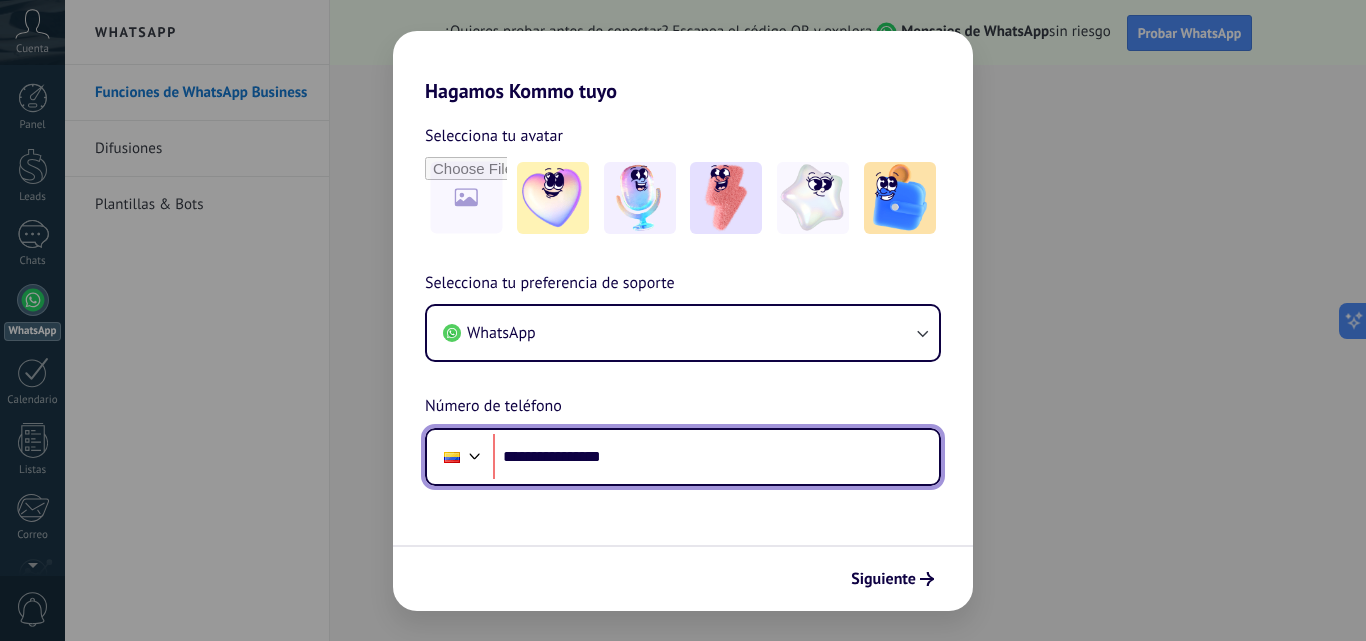 scroll, scrollTop: 0, scrollLeft: 0, axis: both 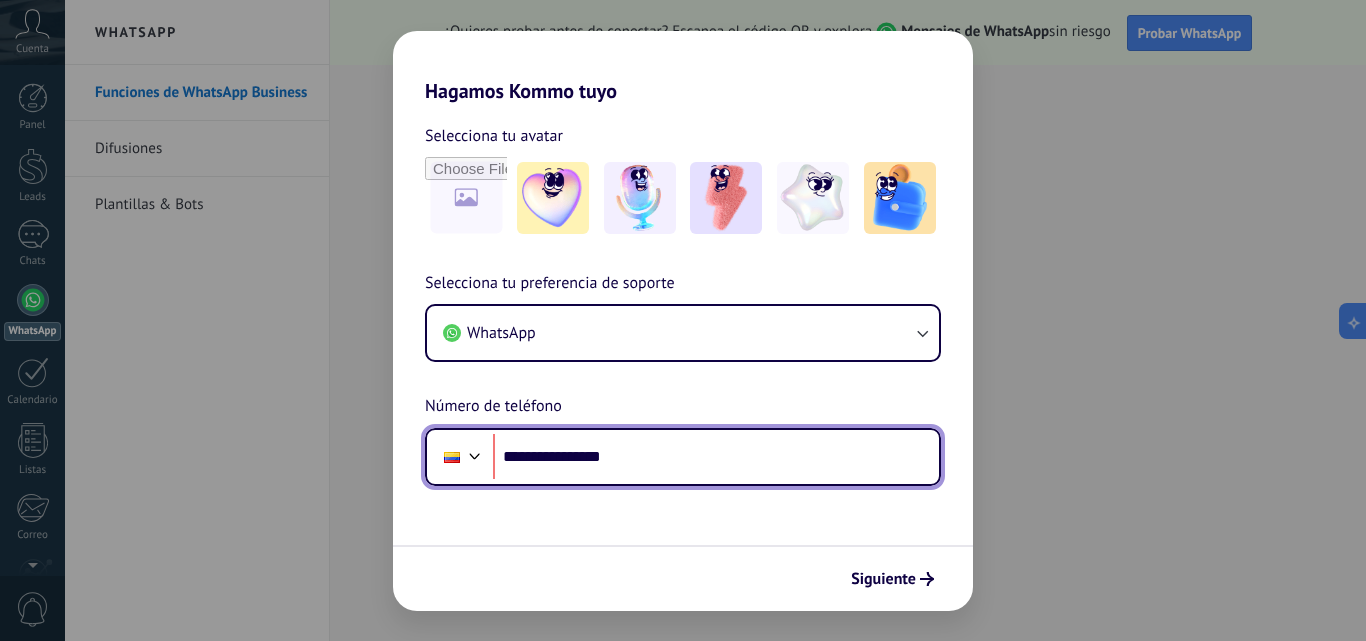 click on "**********" at bounding box center (716, 457) 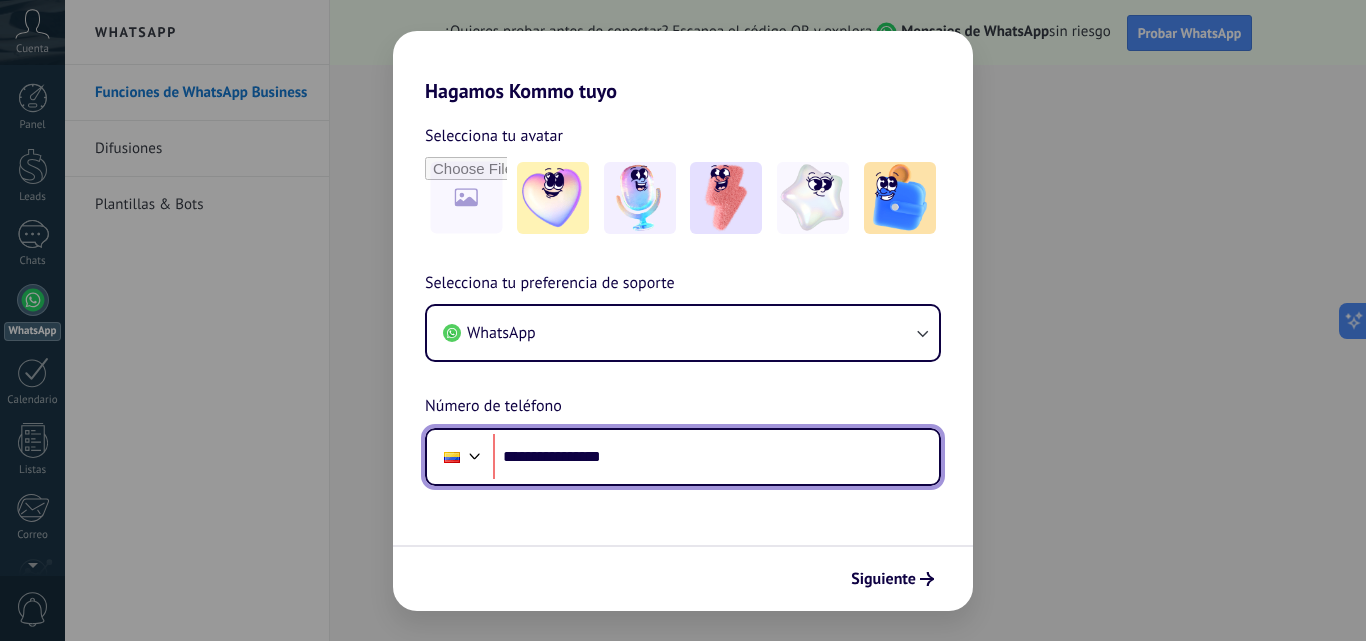 click on "**********" at bounding box center [716, 457] 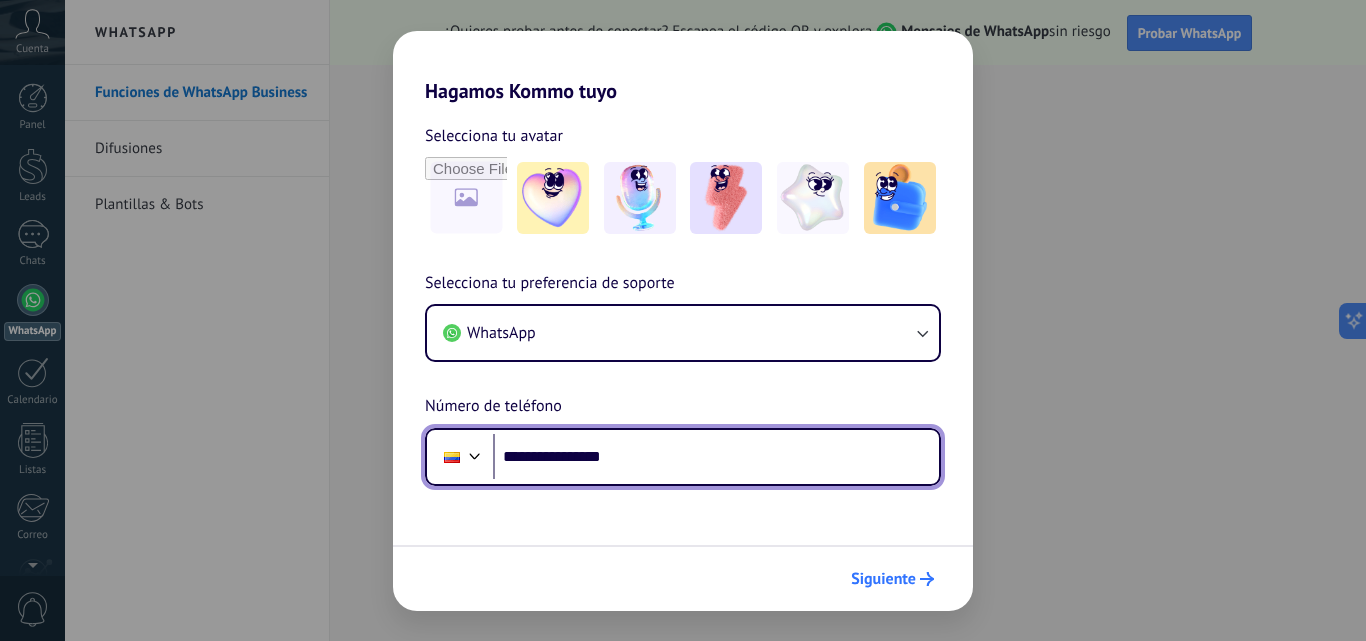 type on "**********" 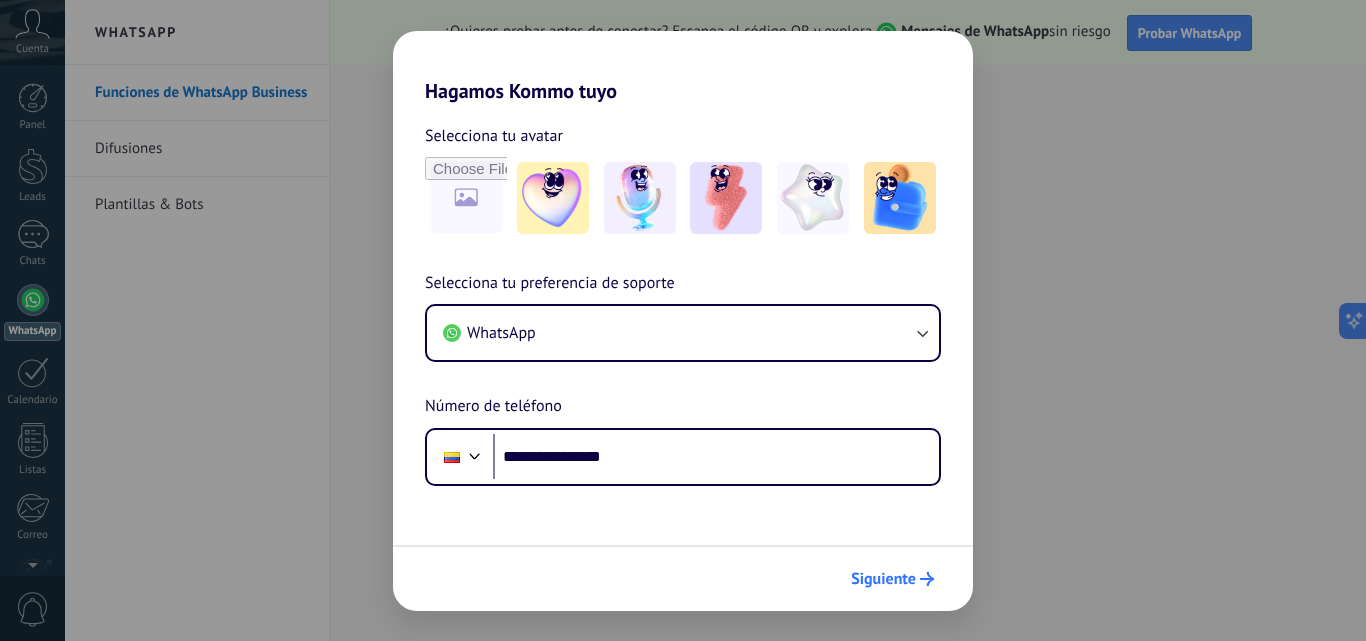 click on "Siguiente" at bounding box center (883, 579) 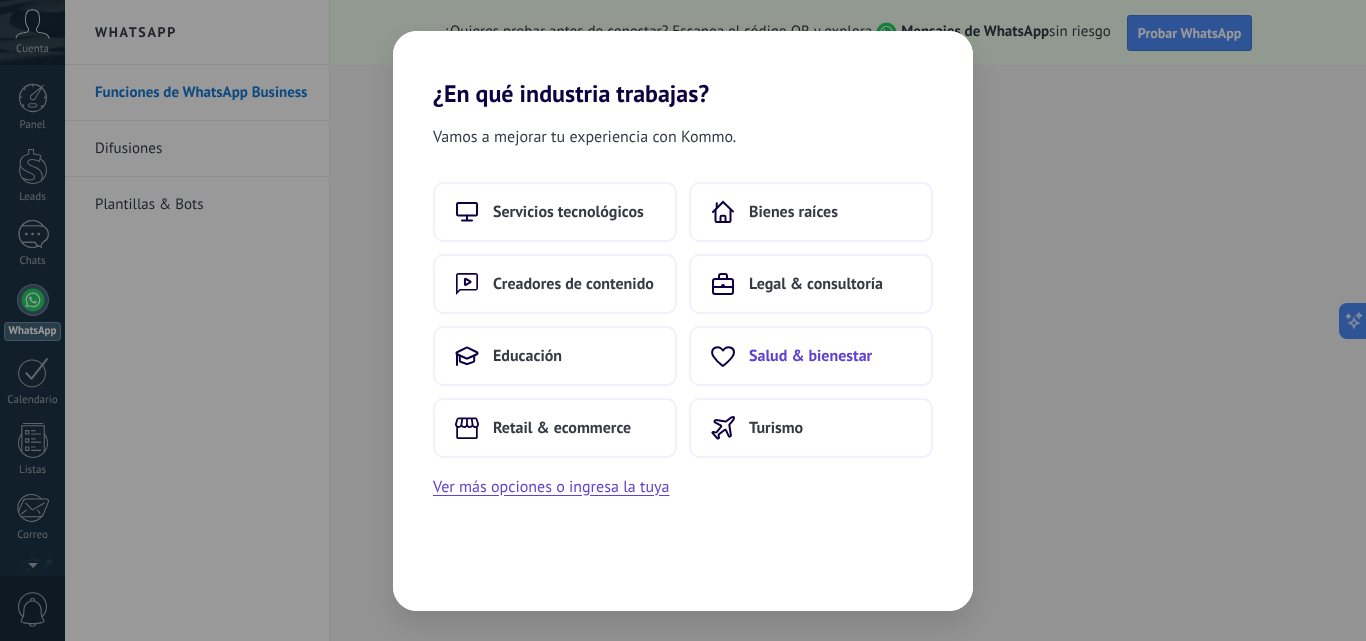 click on "Salud & bienestar" at bounding box center (568, 212) 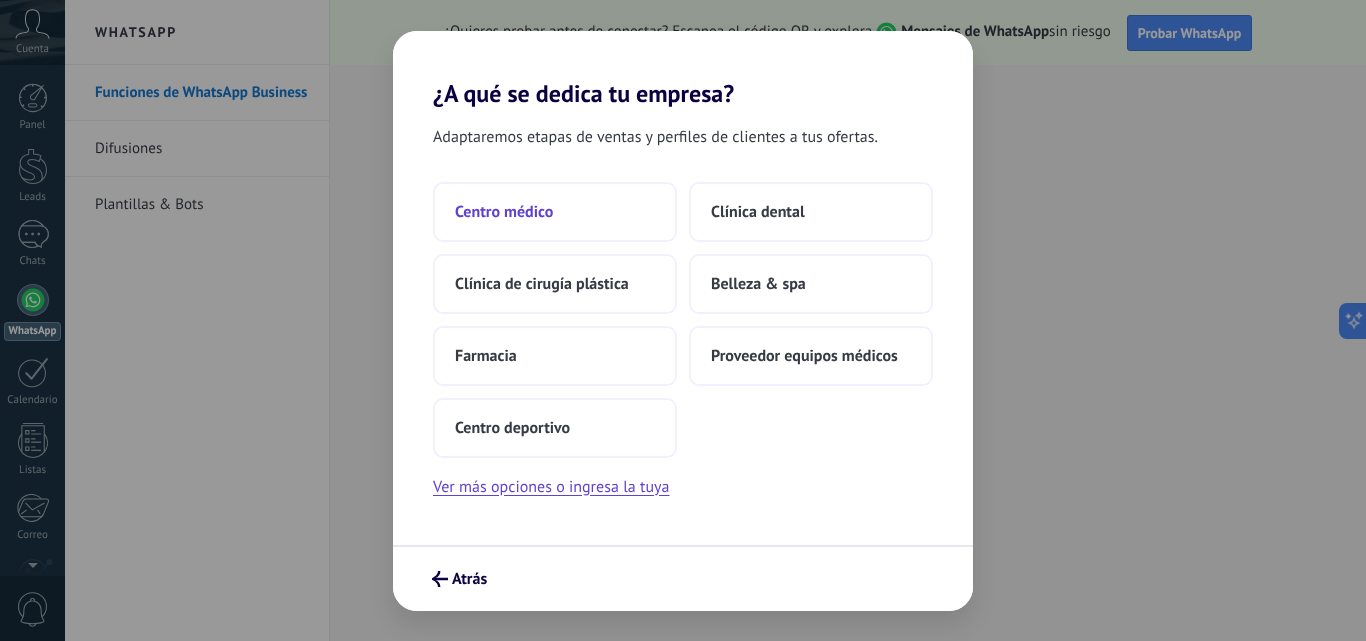click on "Centro médico" at bounding box center (555, 212) 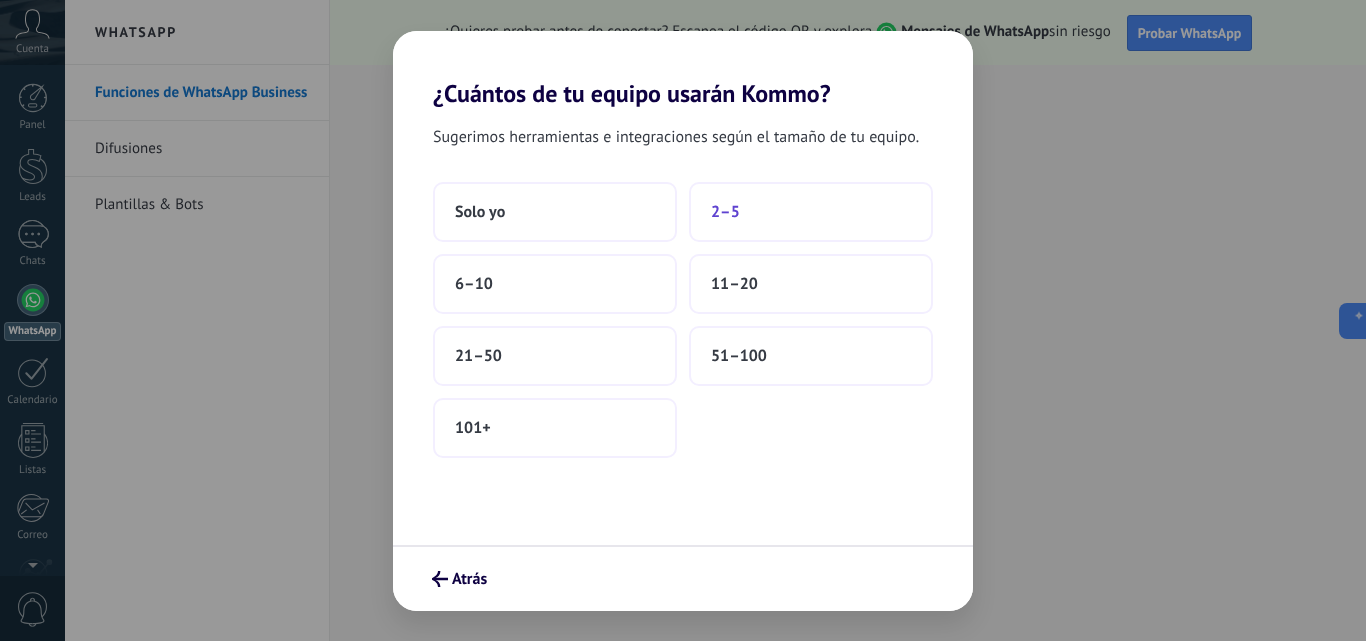 click on "2–5" at bounding box center [811, 212] 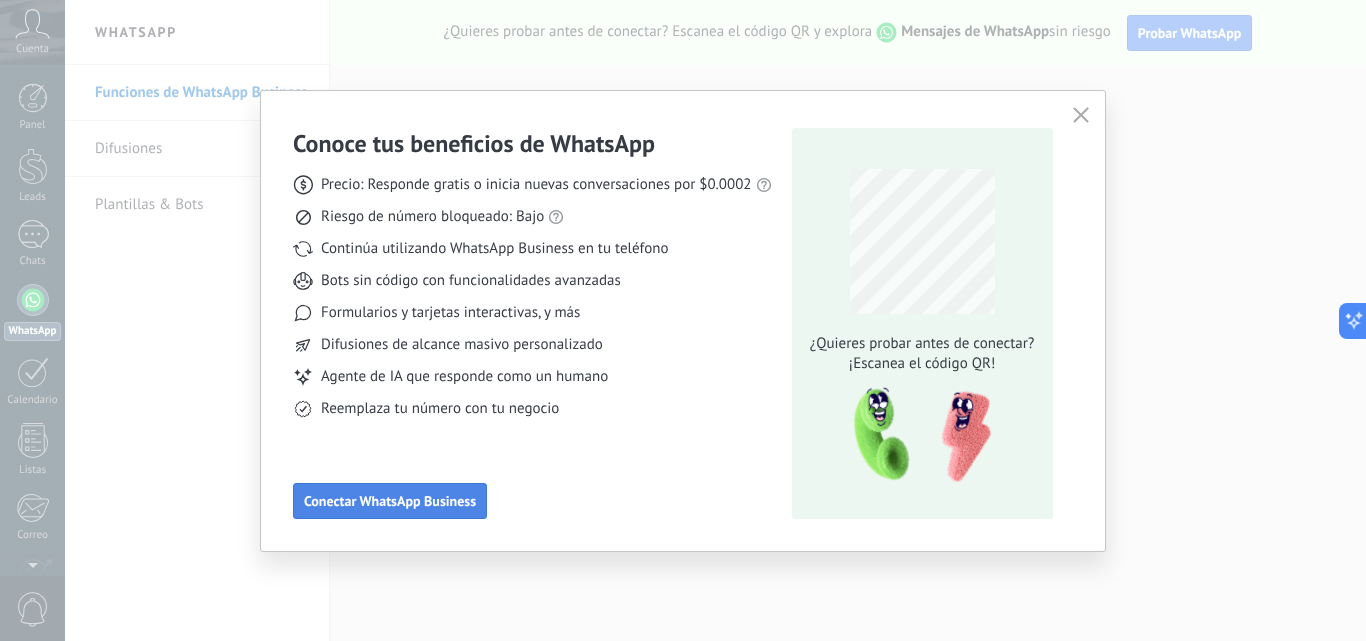 click on "Conectar WhatsApp Business" at bounding box center (390, 501) 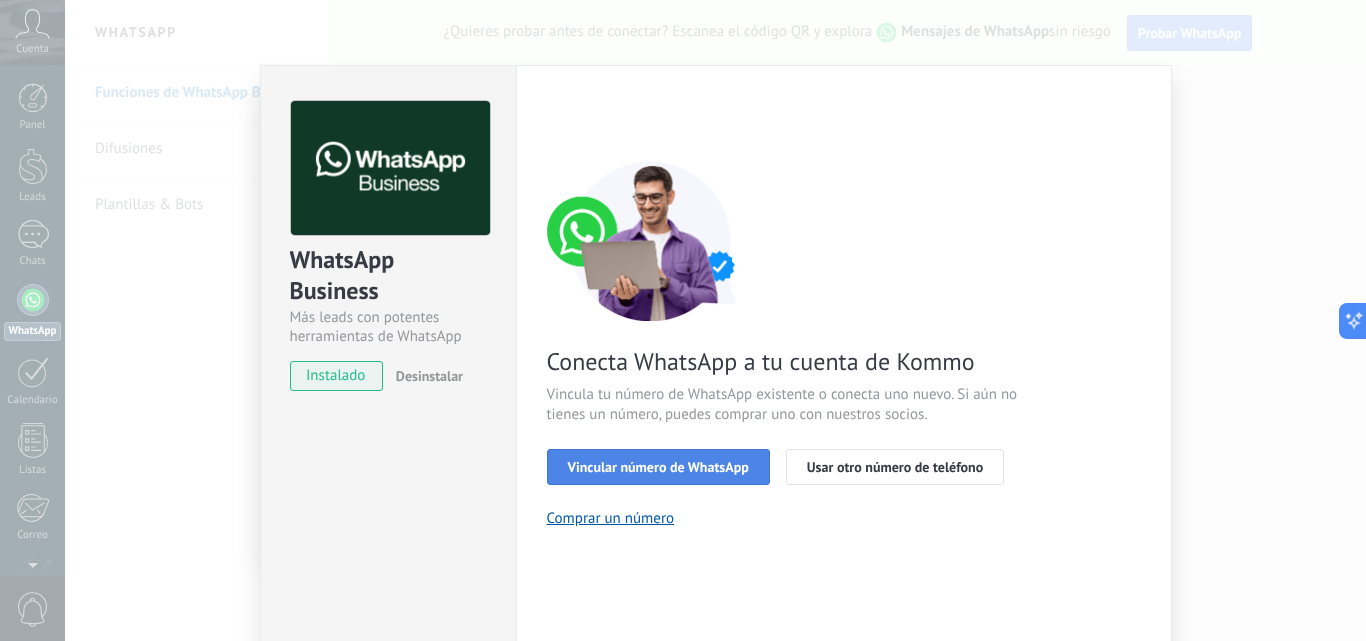 click on "Vincular número de WhatsApp" at bounding box center [658, 467] 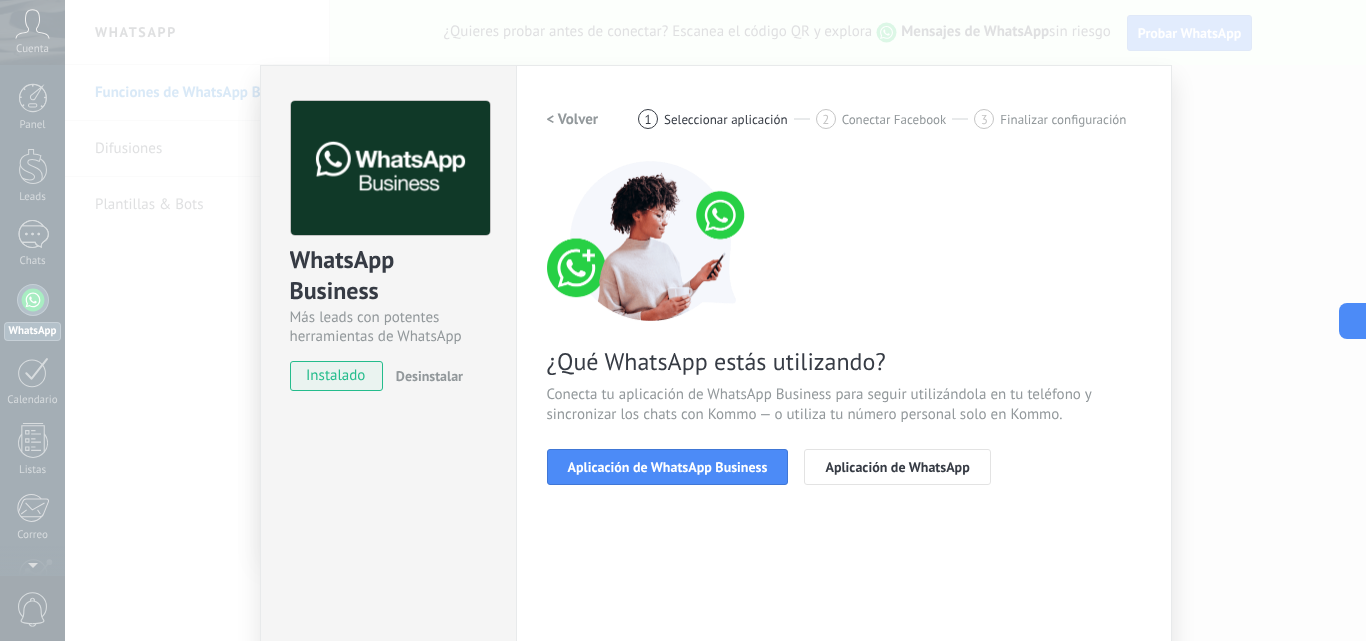 click on "< Volver" at bounding box center (573, 119) 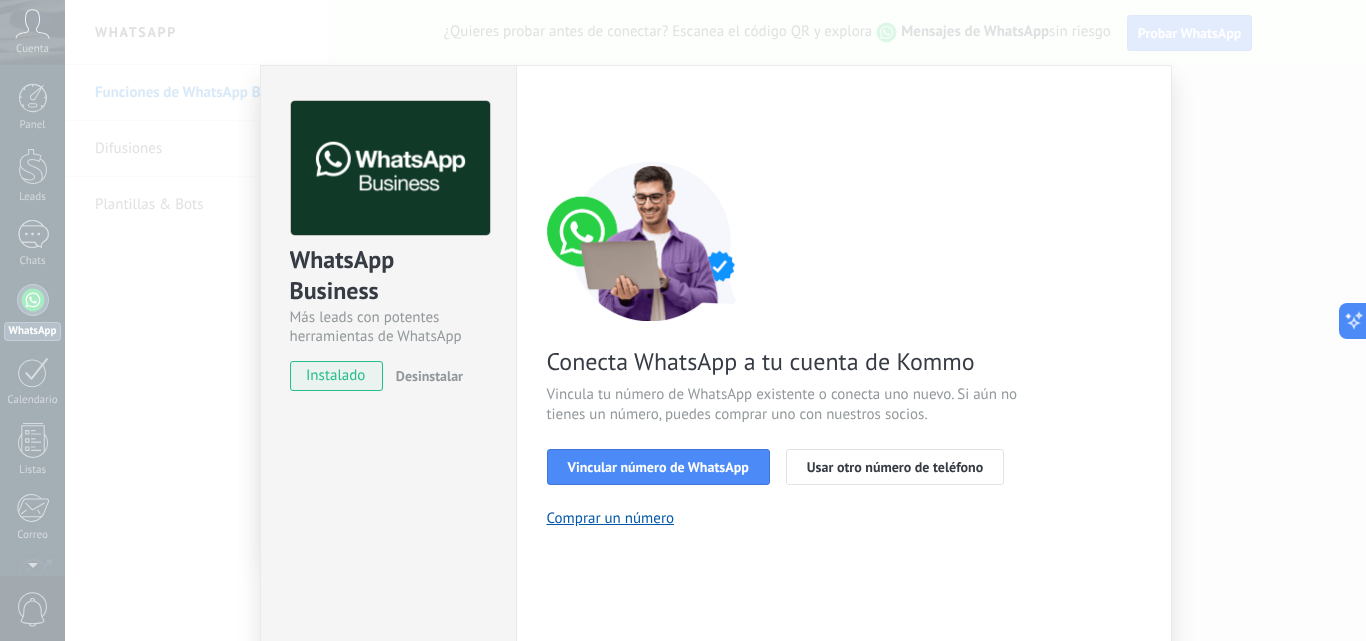 click on "WhatsApp Business Más leads con potentes herramientas de WhatsApp instalado Desinstalar ¿Quieres probar la integración primero?   Escanea el código QR   para ver cómo funciona. Configuraciones Autorizaciones This tab logs the users who have granted integration access to this account. If you want to to remove a user's ability to send requests to the account on behalf of this integration, you can revoke access. If access is revoked from all users, the integration will stop working. This app is installed, but no one has given it access yet. WhatsApp Cloud API más _:  Guardar < Volver 1 Seleccionar aplicación 2 Conectar Facebook  3 Finalizar configuración Conecta WhatsApp a tu cuenta de Kommo Vincula tu número de WhatsApp existente o conecta uno nuevo. Si aún no tienes un número, puedes comprar uno con nuestros socios. Vincular número de WhatsApp Usar otro número de teléfono Comprar un número ¿Necesitas ayuda?" at bounding box center [715, 320] 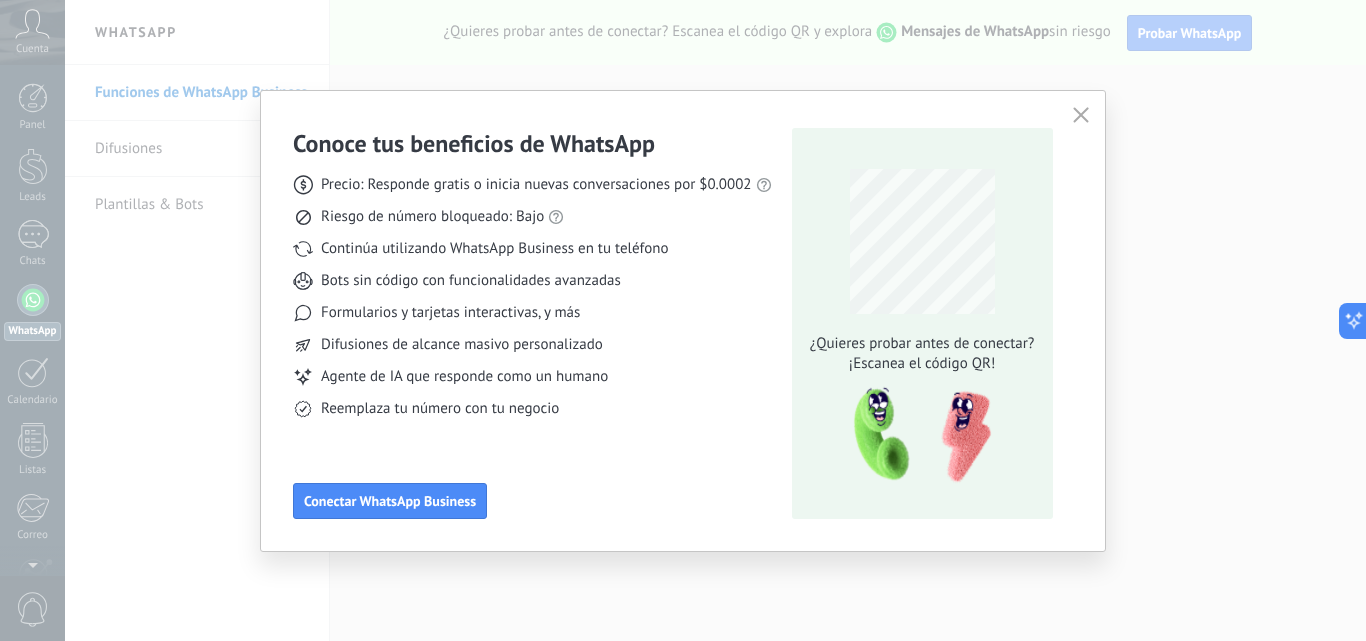 click at bounding box center [1081, 116] 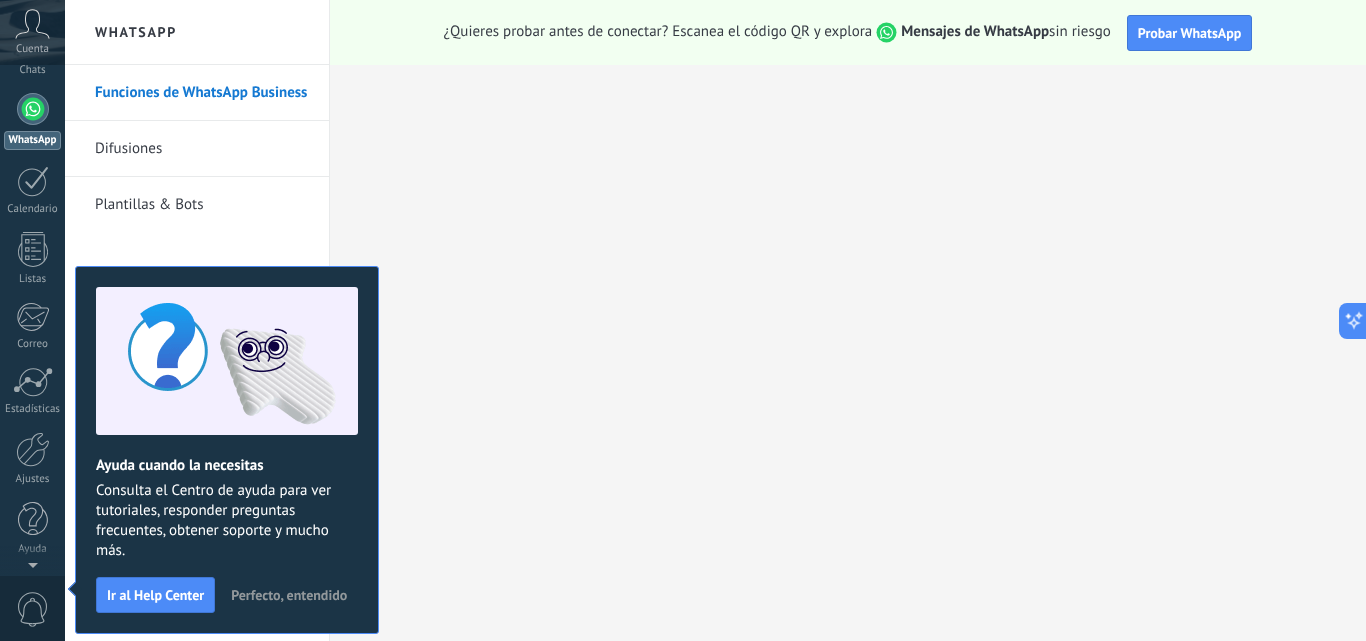 scroll, scrollTop: 0, scrollLeft: 0, axis: both 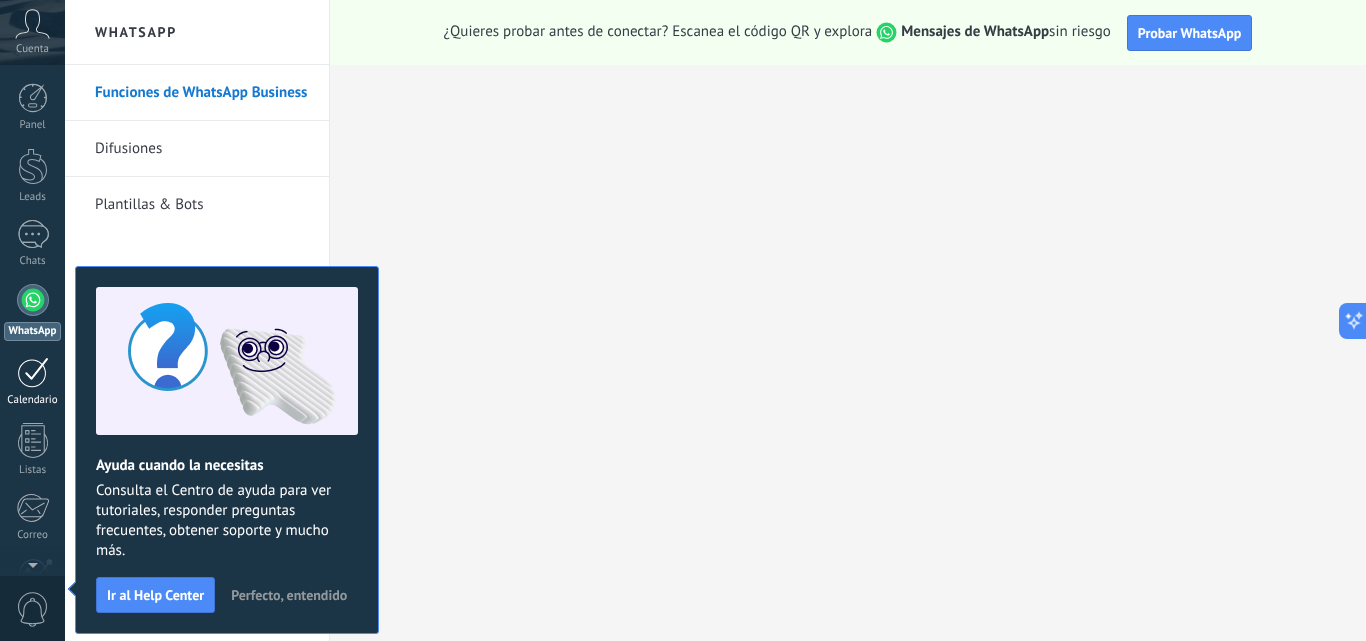 click on "Calendario" at bounding box center (32, 382) 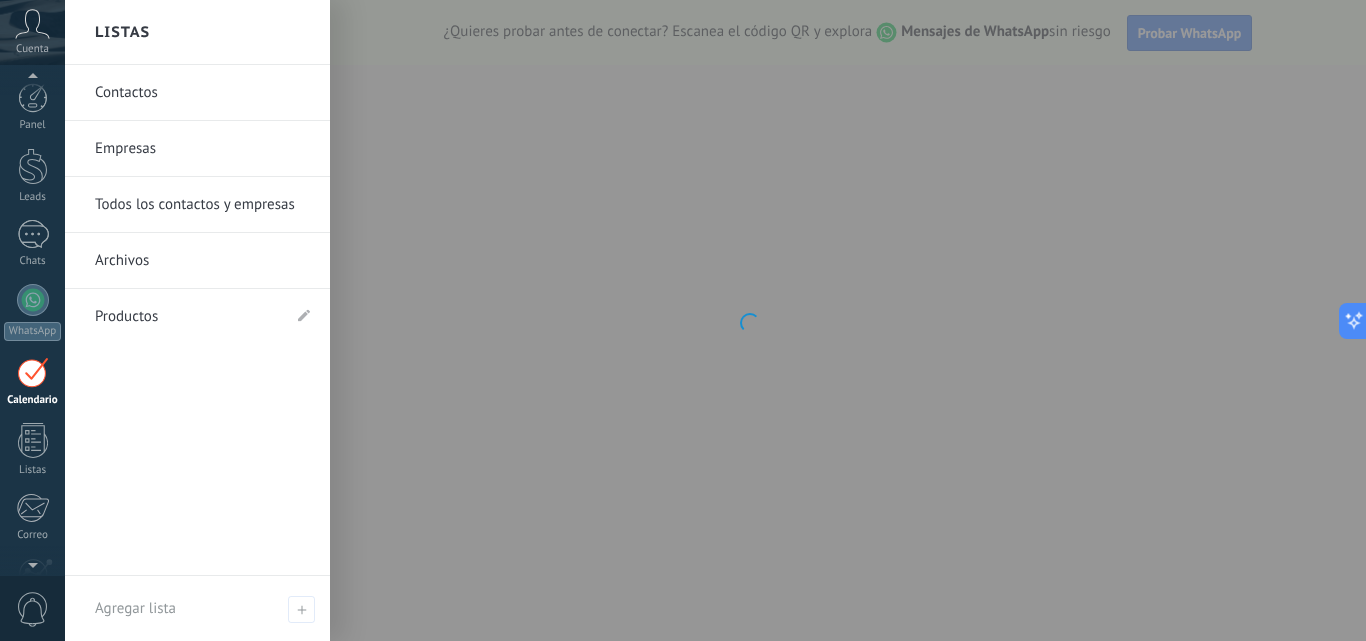 scroll, scrollTop: 58, scrollLeft: 0, axis: vertical 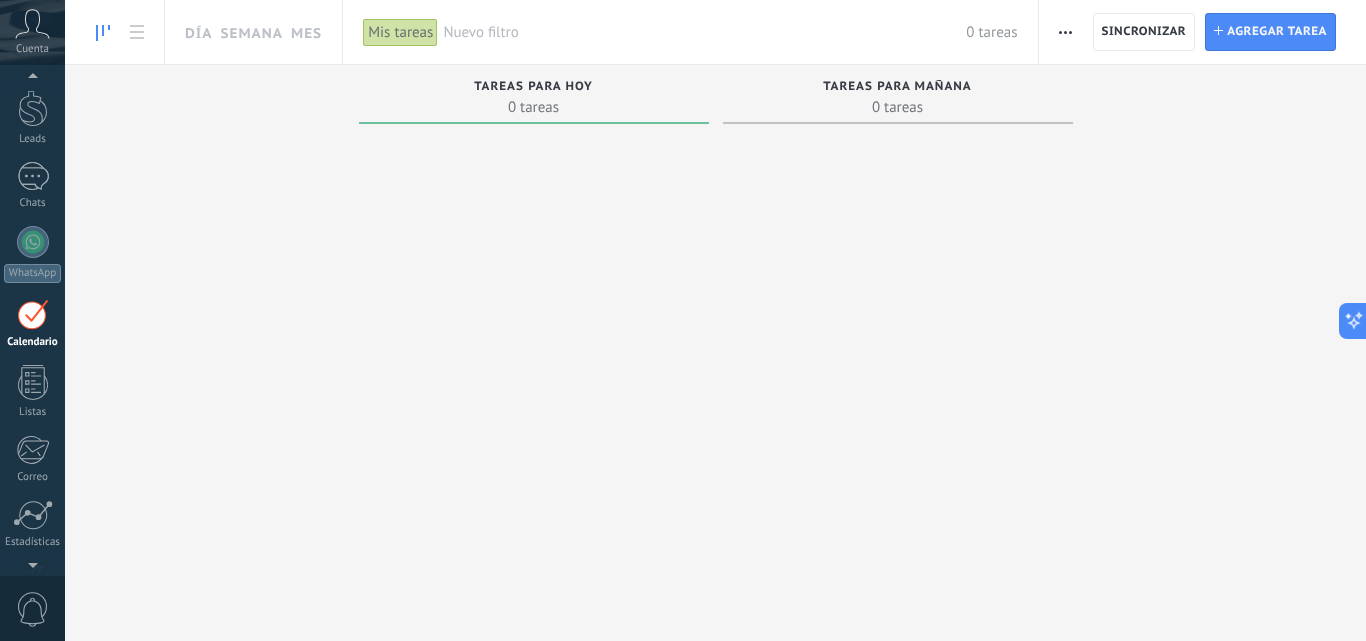 click at bounding box center (33, 314) 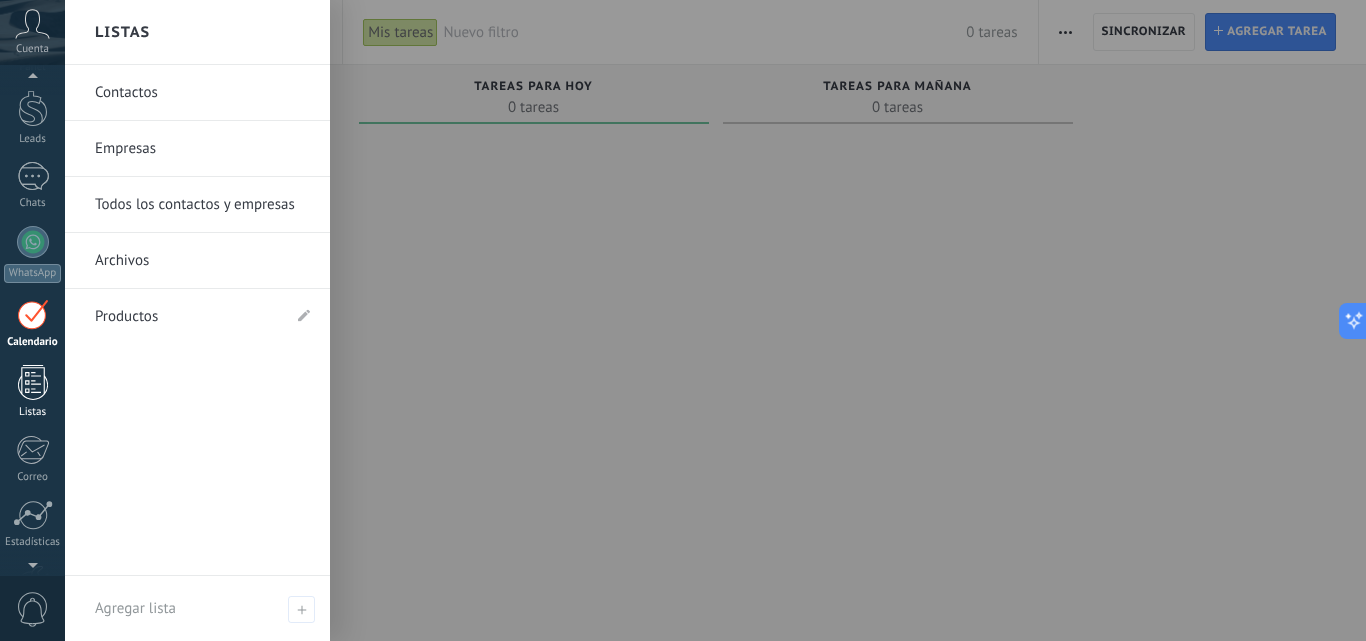click at bounding box center [33, 382] 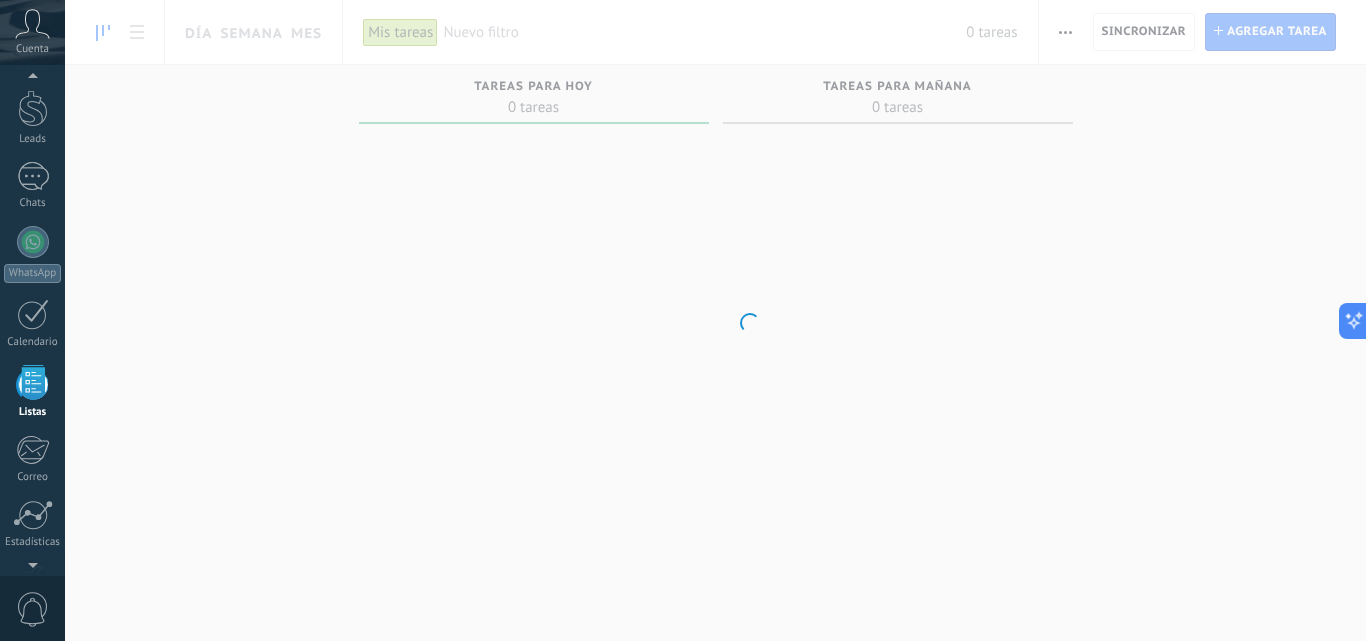 scroll, scrollTop: 124, scrollLeft: 0, axis: vertical 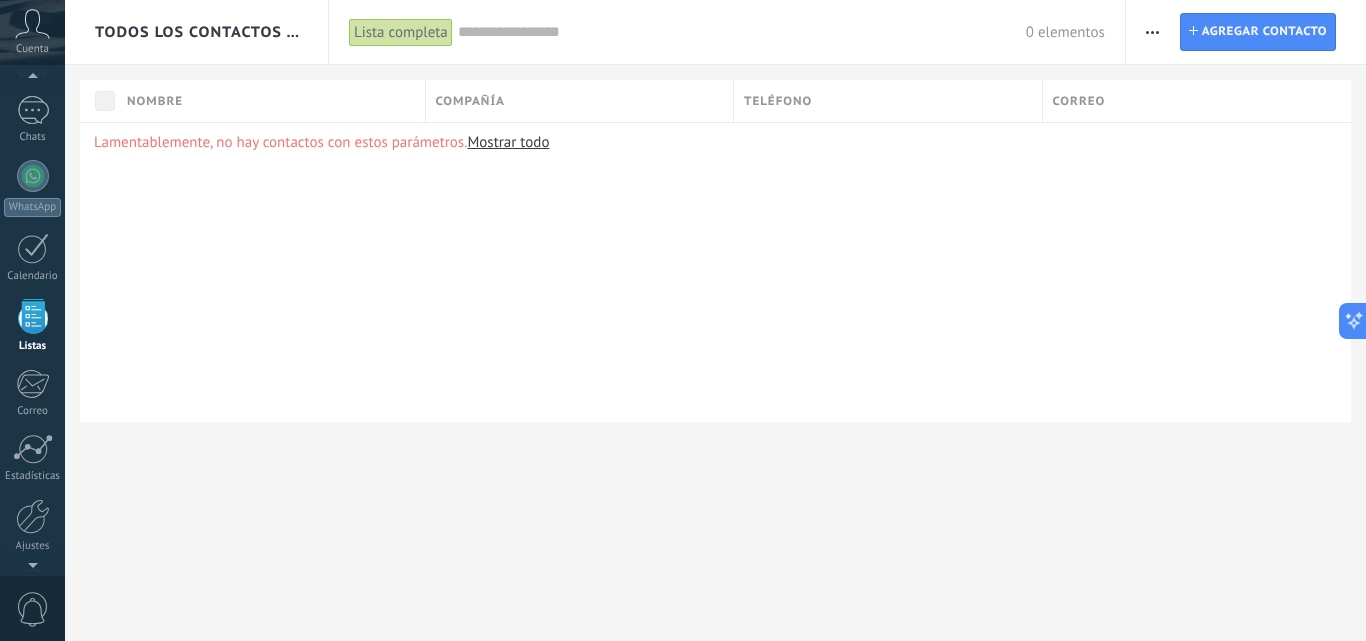 click on "Lamentablemente, no hay contactos con estos parámetros.  Mostrar todo" at bounding box center [715, 272] 